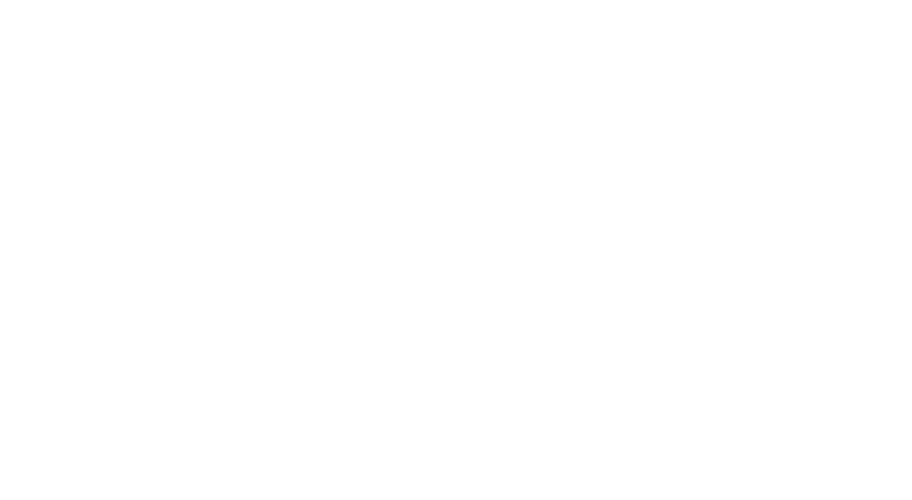 scroll, scrollTop: 0, scrollLeft: 0, axis: both 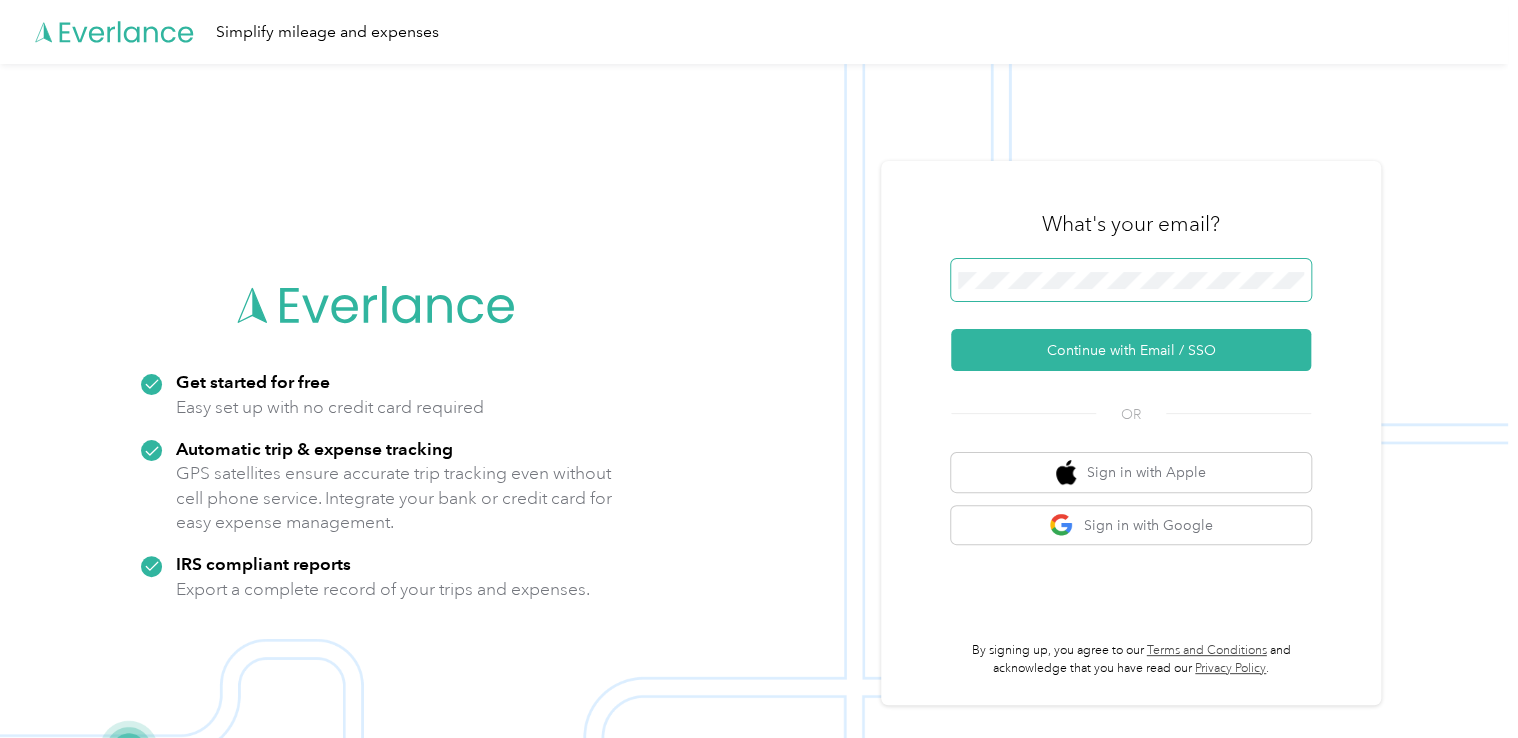 click at bounding box center (1131, 280) 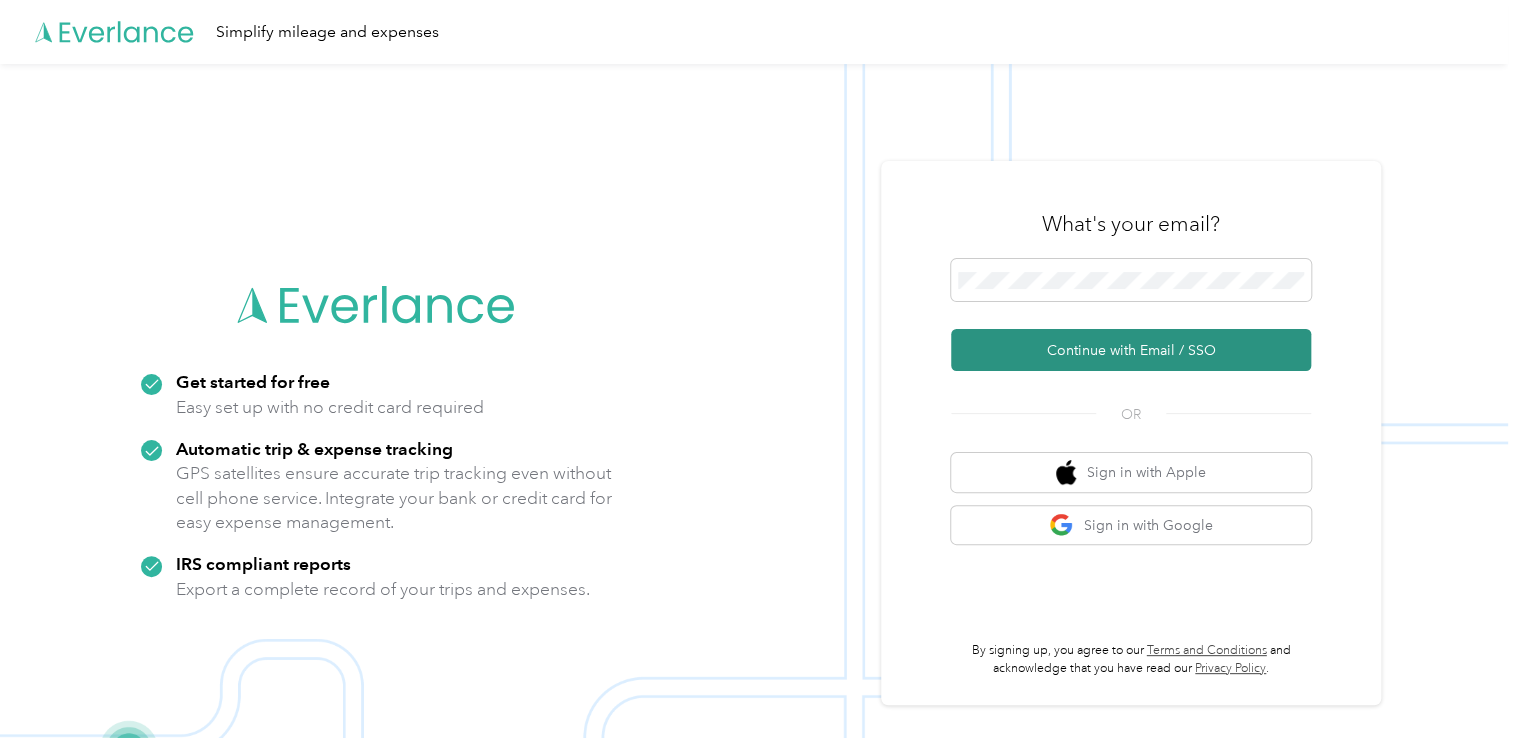 click on "Continue with Email / SSO" at bounding box center [1131, 350] 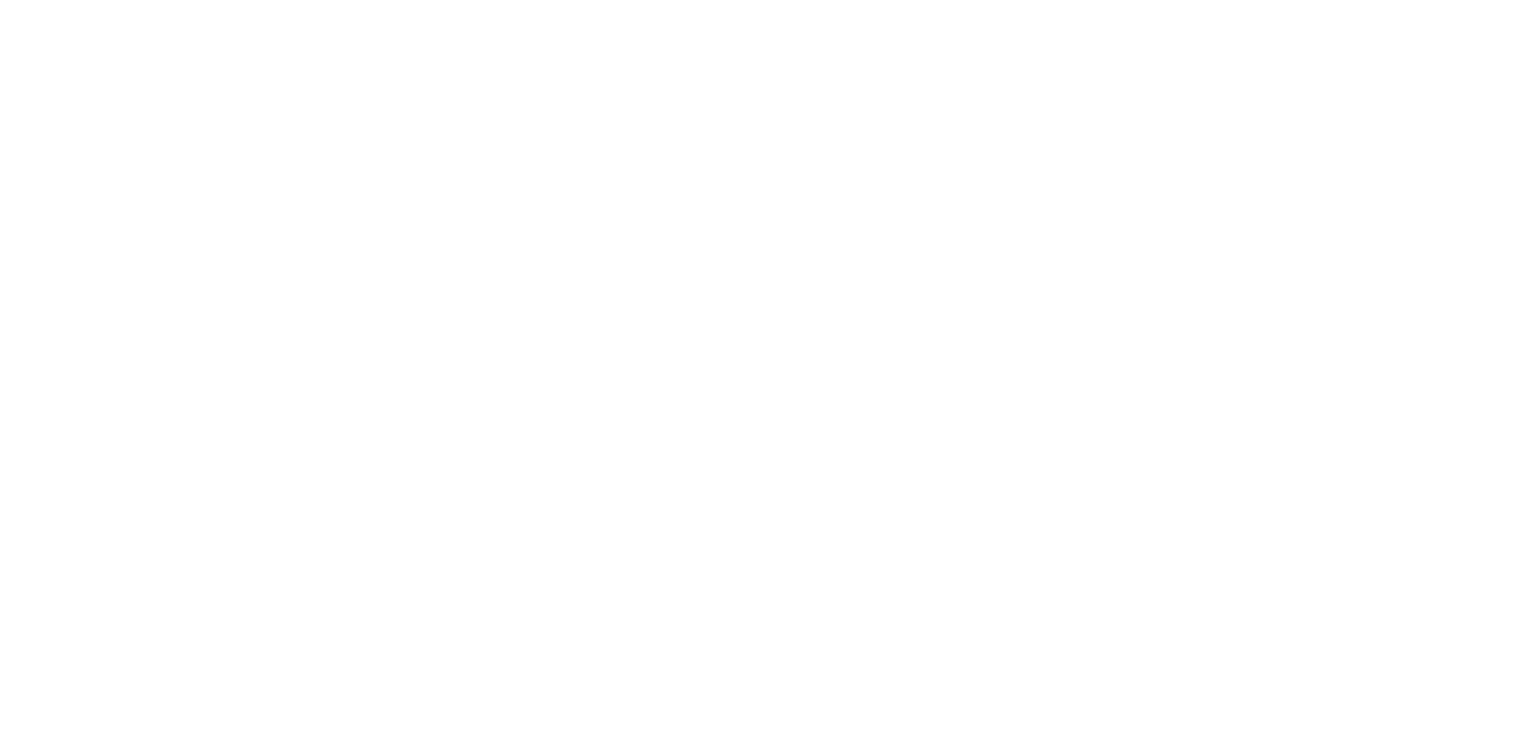 scroll, scrollTop: 0, scrollLeft: 0, axis: both 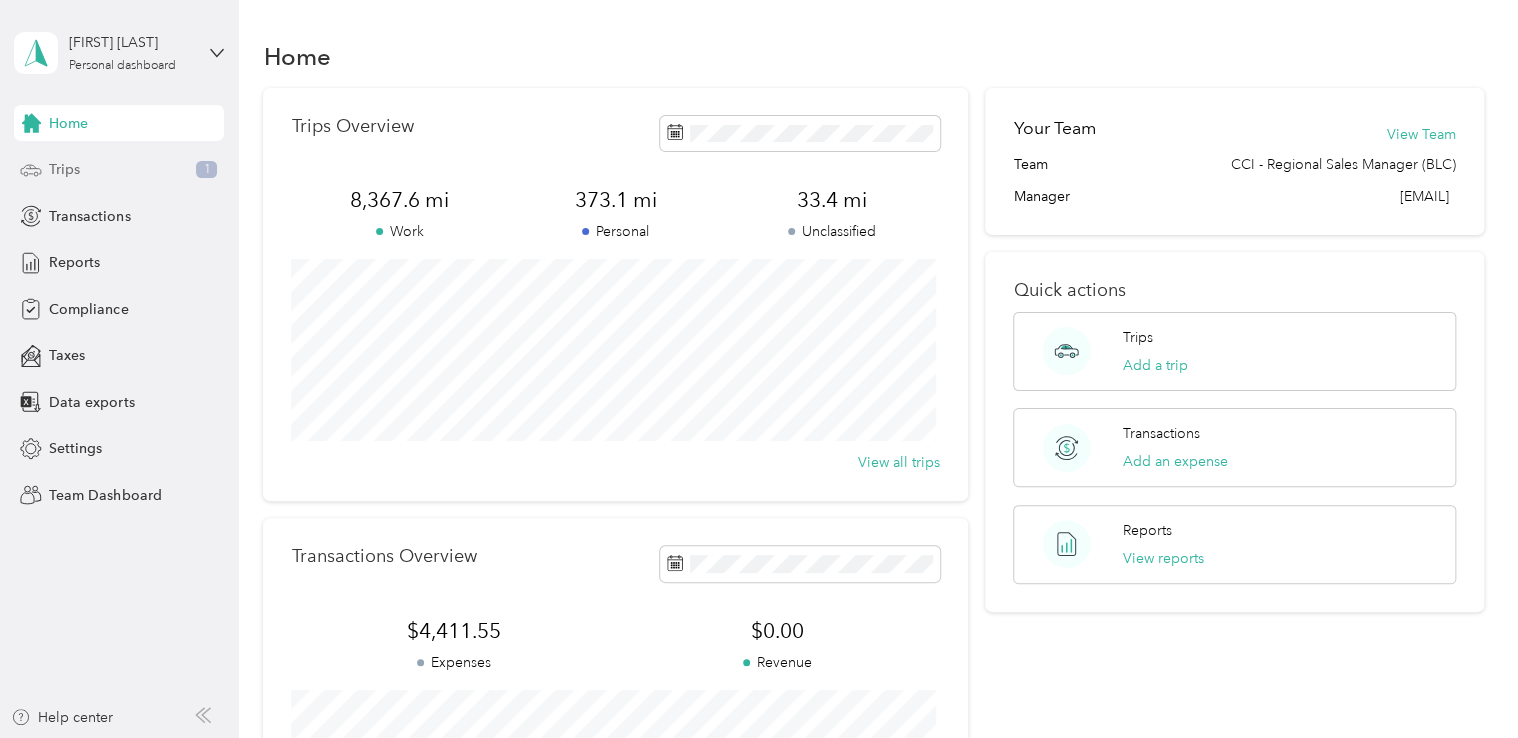 click on "Trips 1" at bounding box center [119, 170] 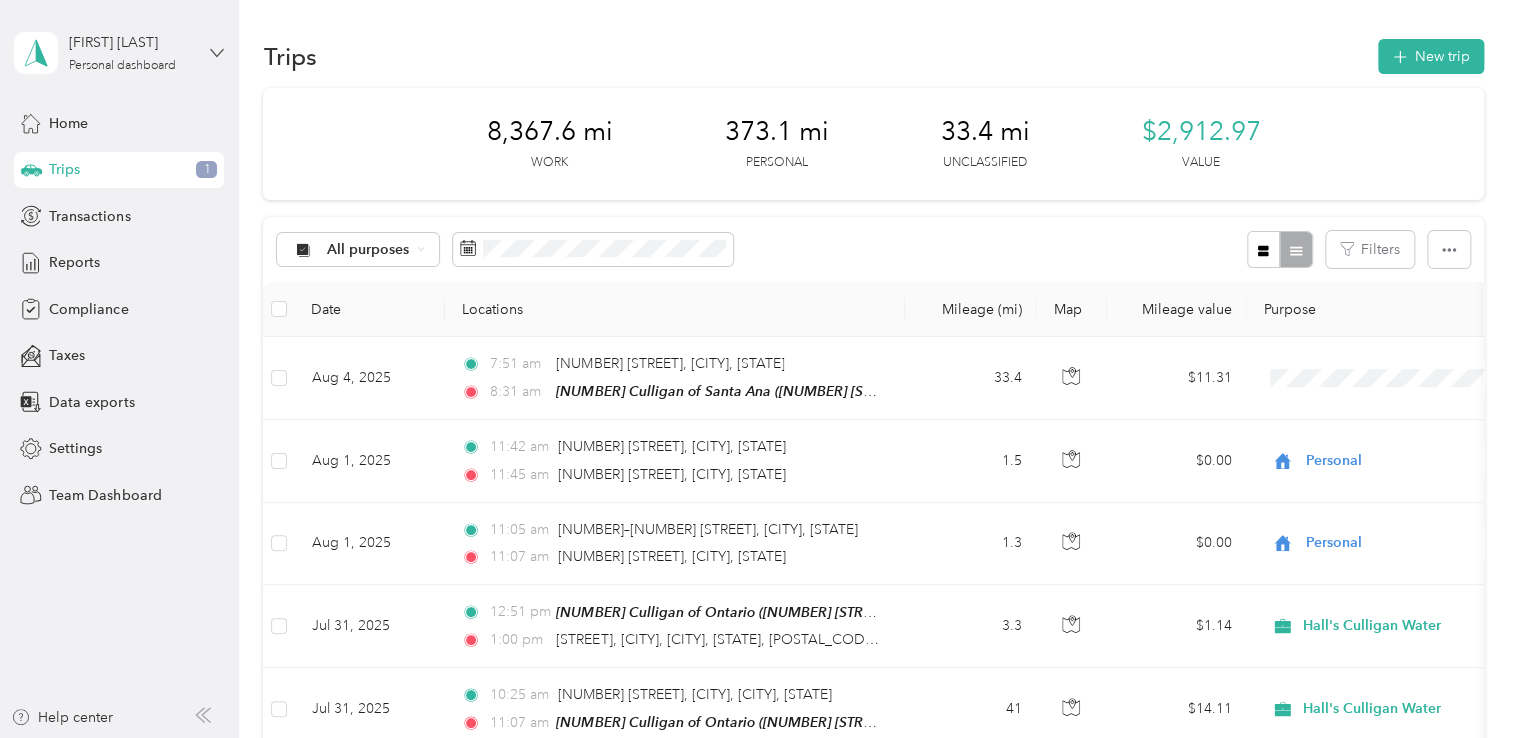 click 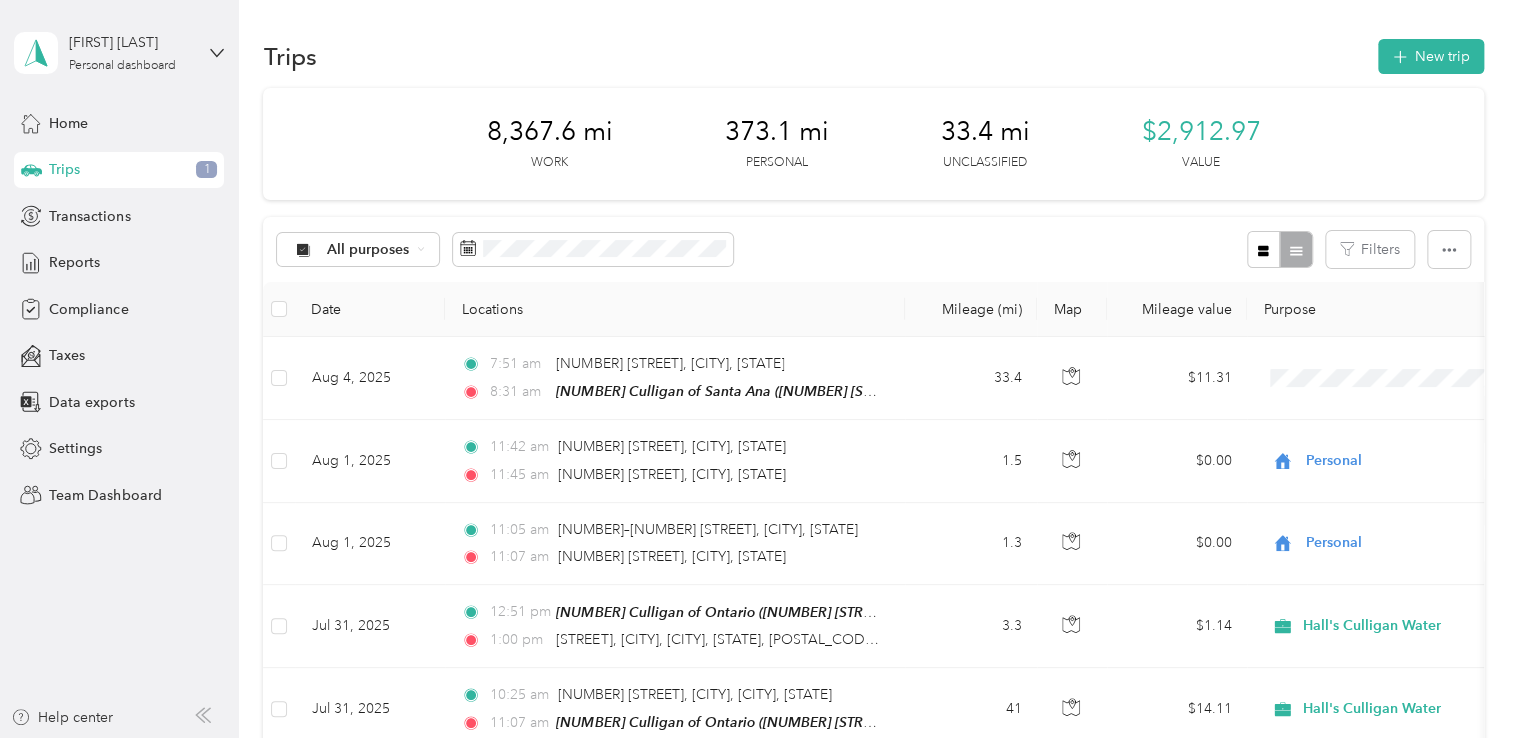 click on "Team dashboard" at bounding box center [167, 156] 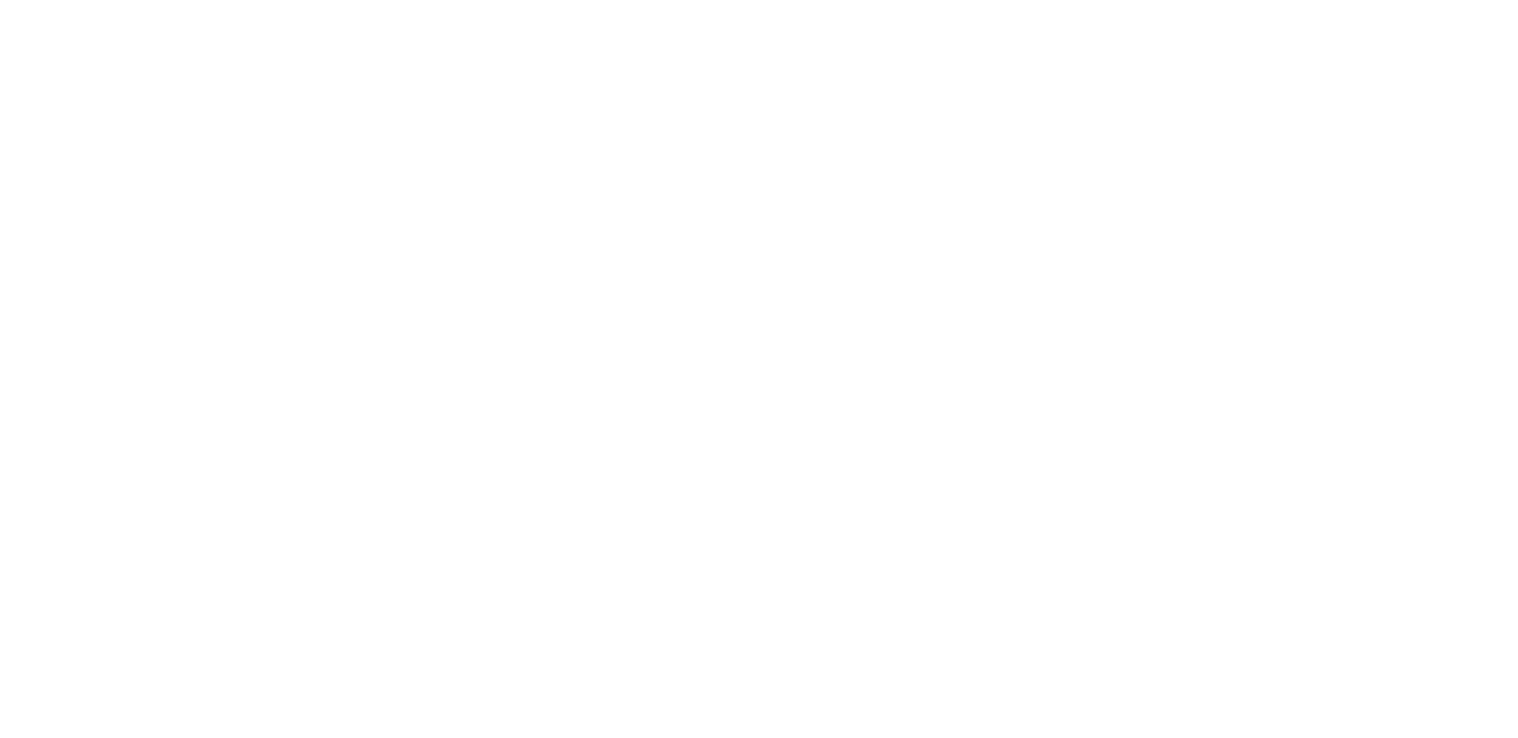 scroll, scrollTop: 0, scrollLeft: 0, axis: both 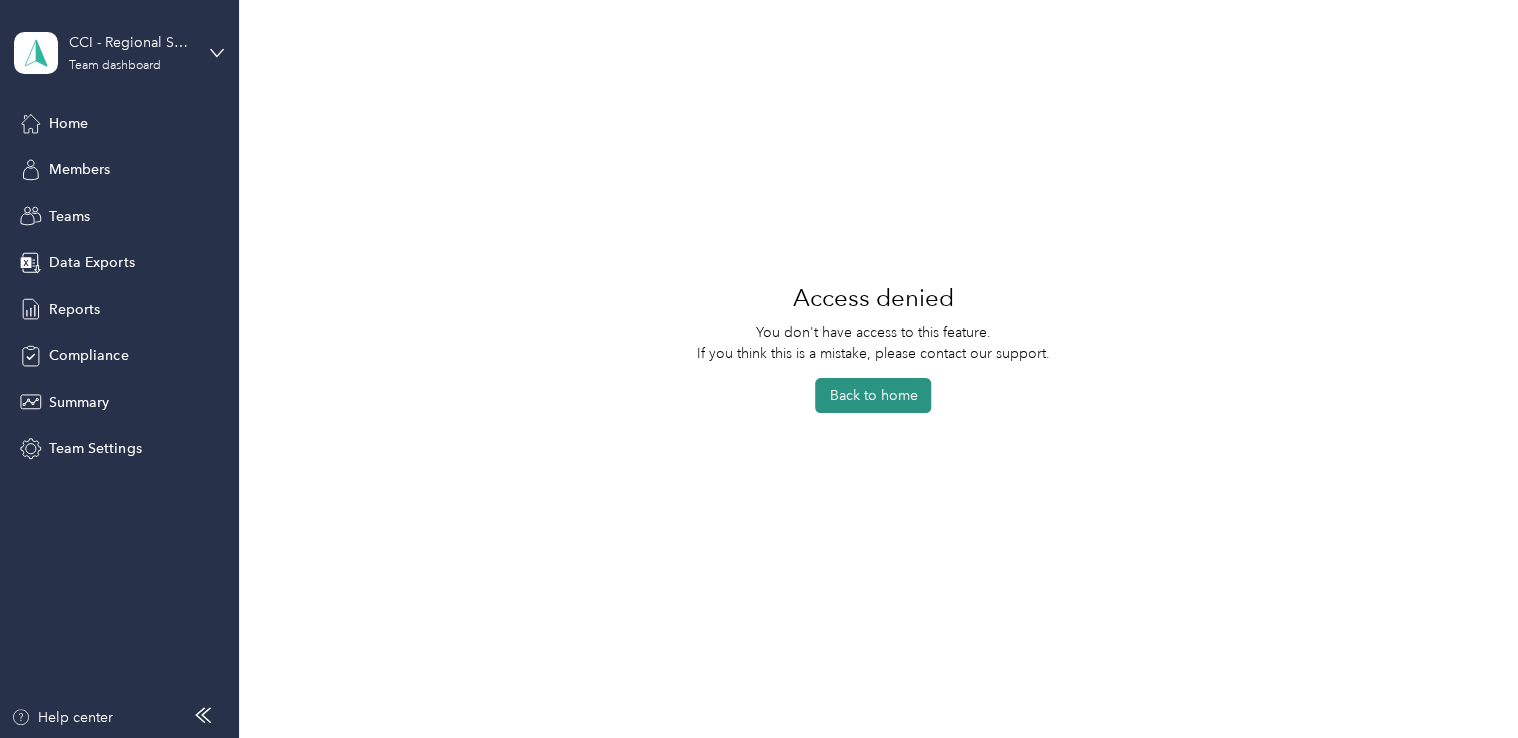 click on "Back to home" at bounding box center [873, 395] 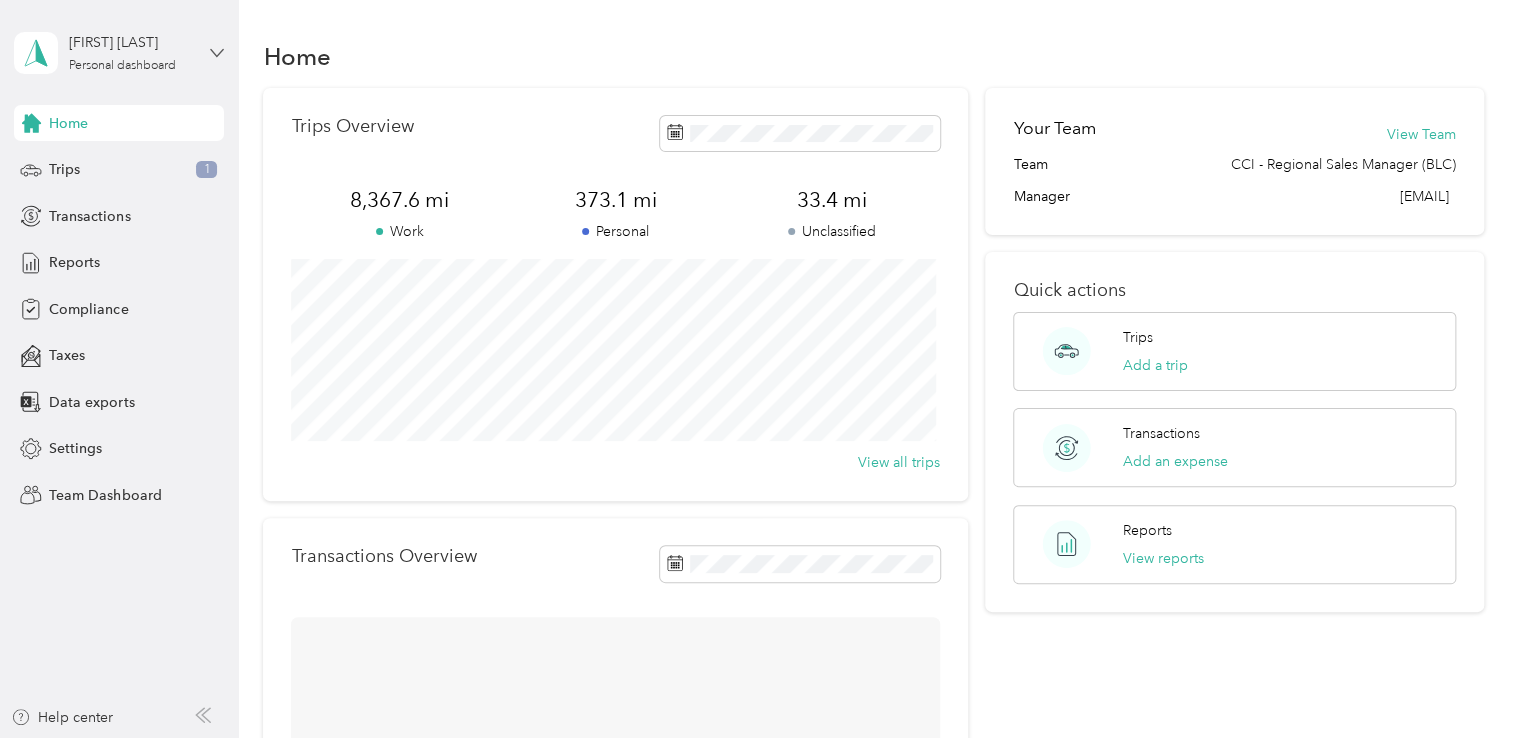 click 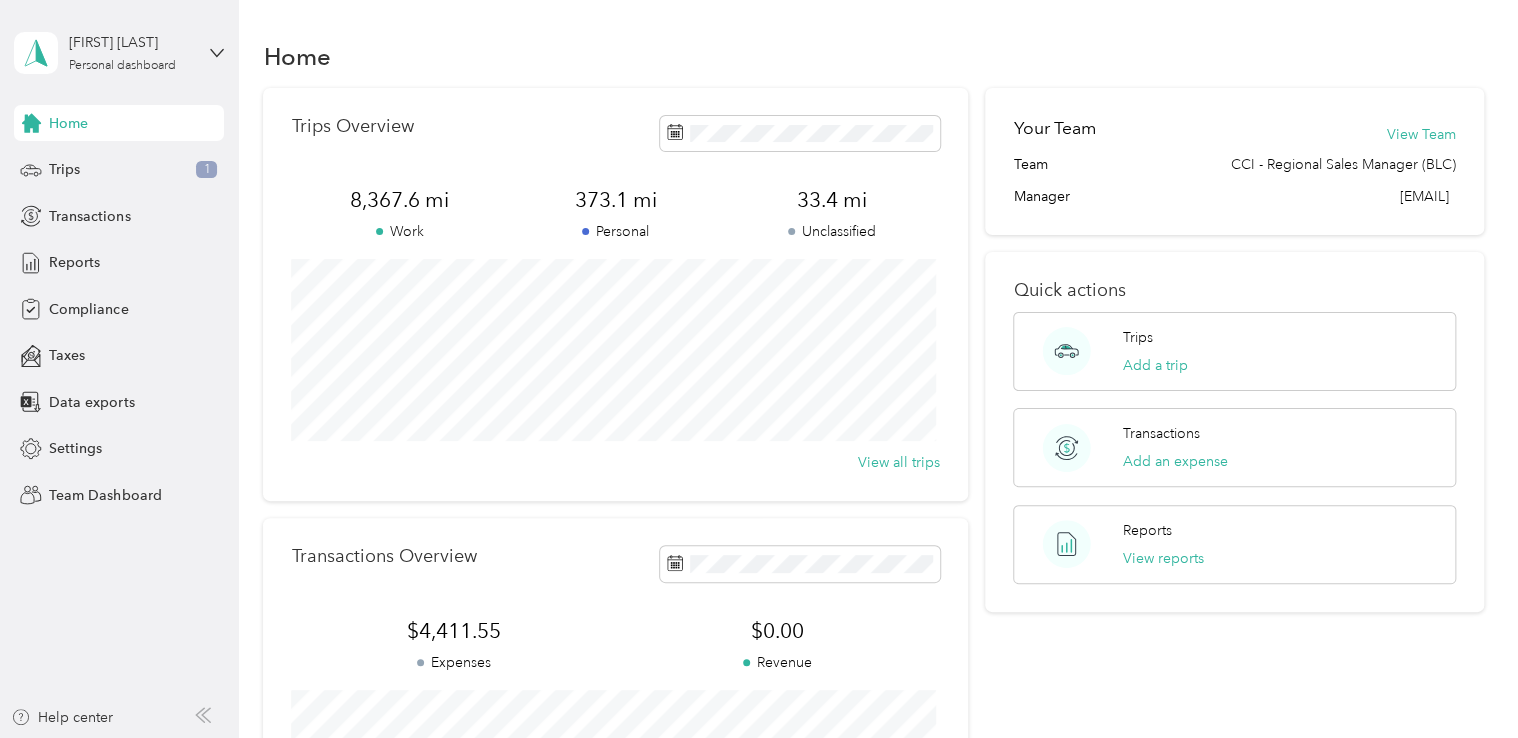 click on "Team dashboard" at bounding box center [85, 164] 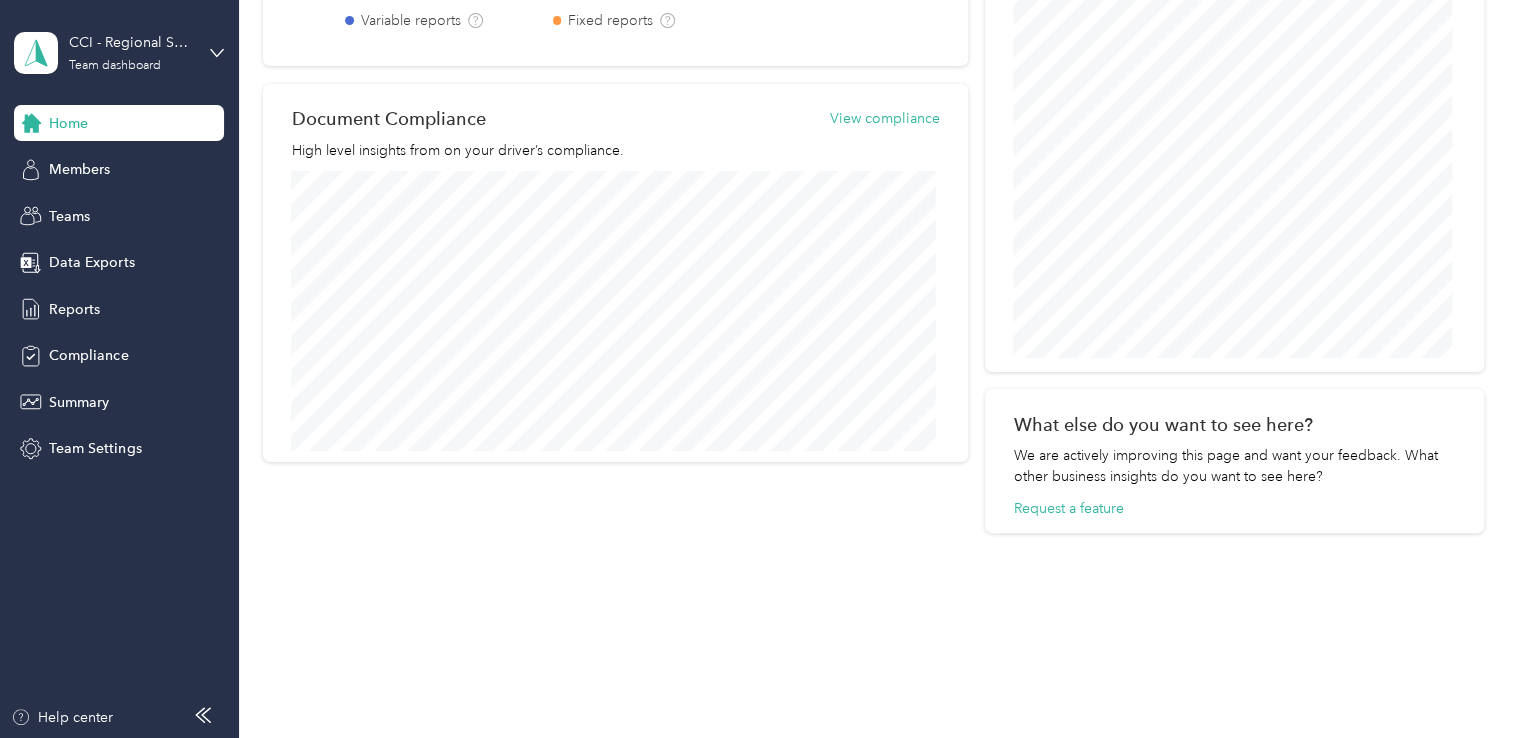scroll, scrollTop: 0, scrollLeft: 0, axis: both 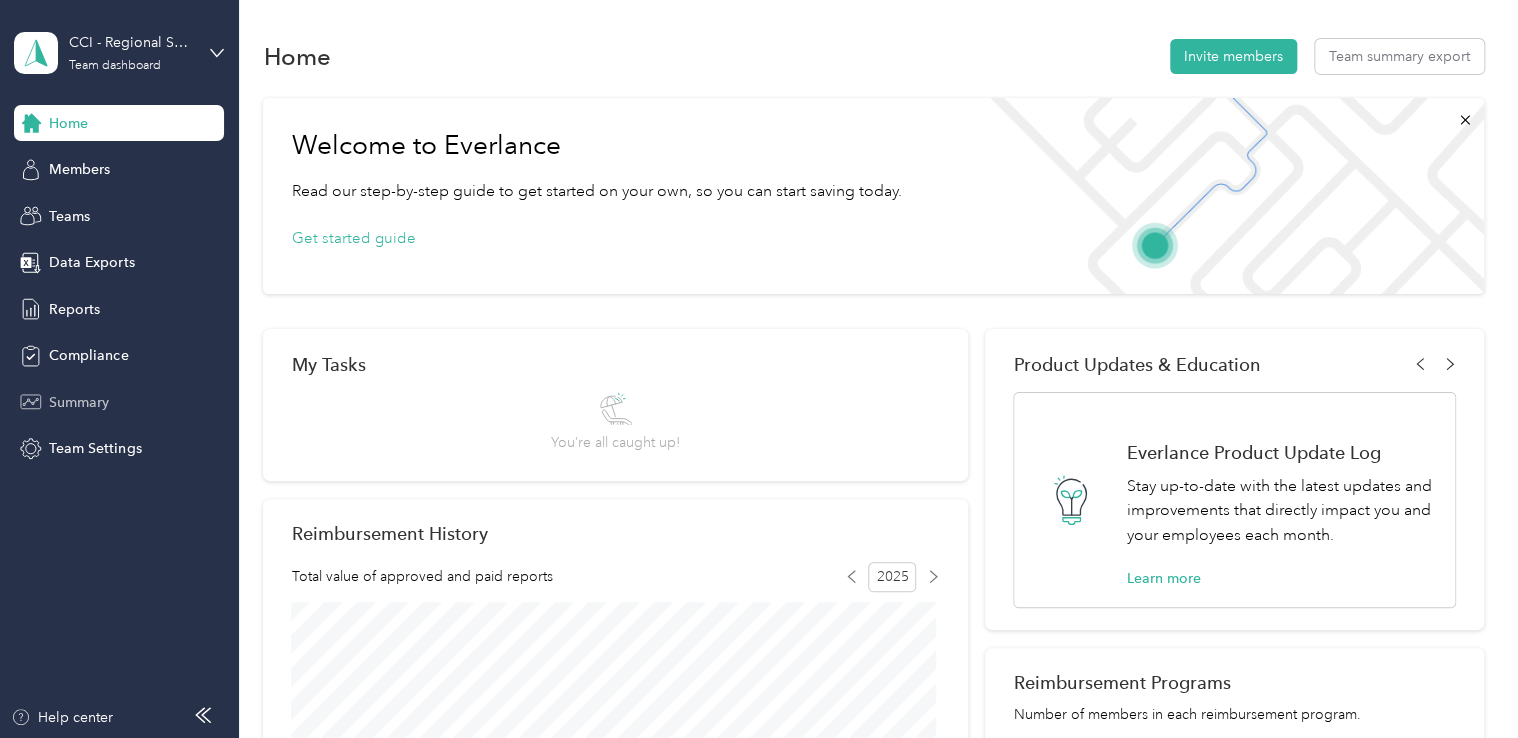 click on "Summary" at bounding box center (79, 402) 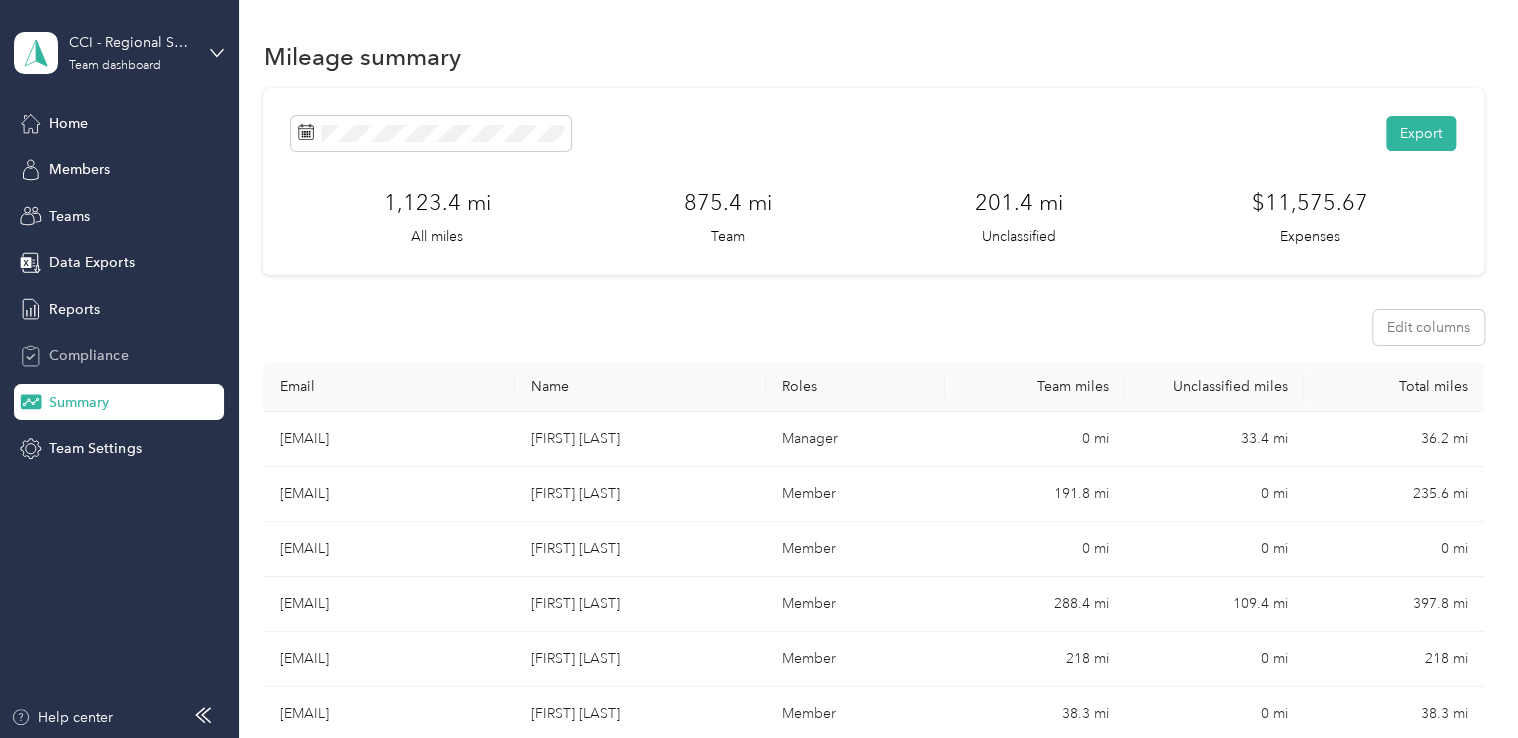 click on "Compliance" at bounding box center [88, 355] 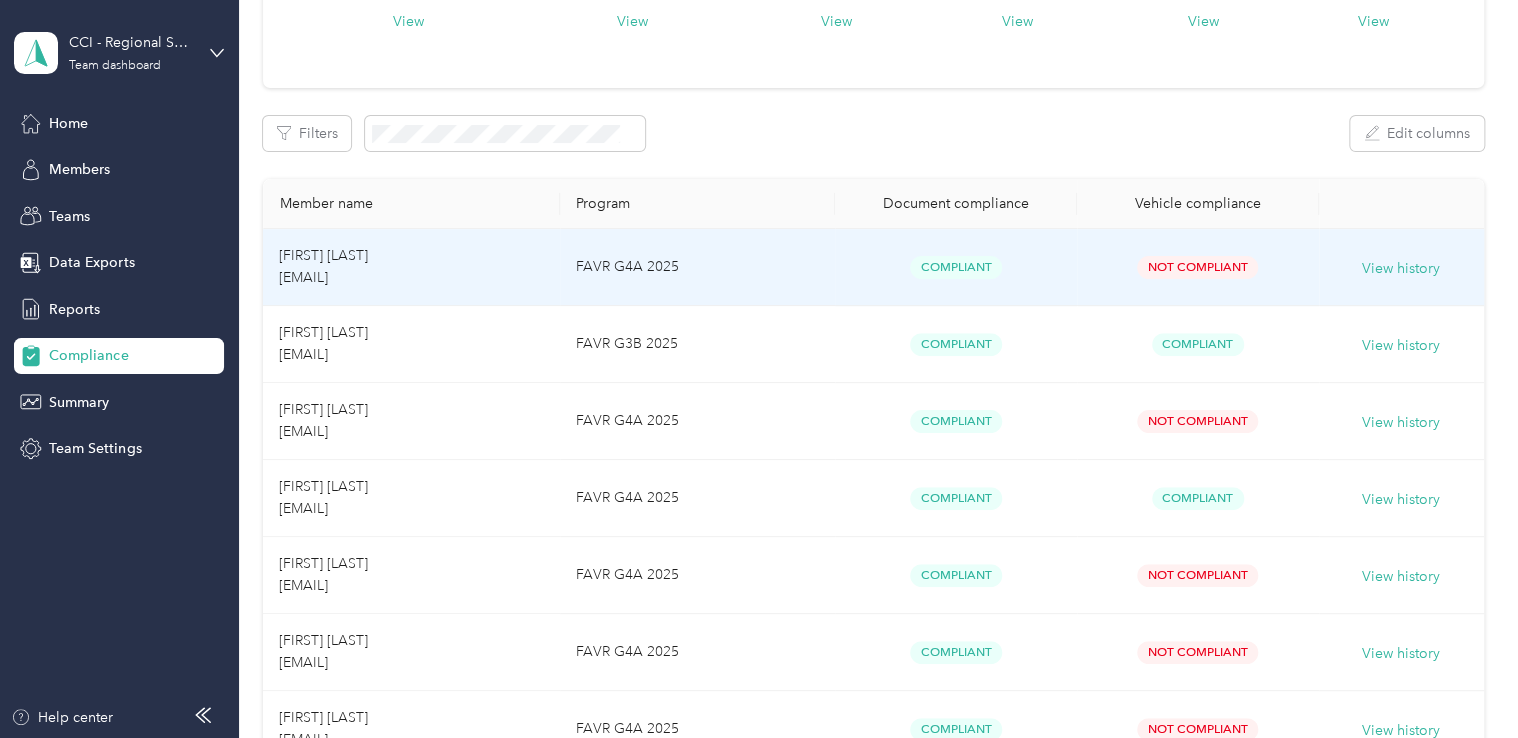 scroll, scrollTop: 602, scrollLeft: 0, axis: vertical 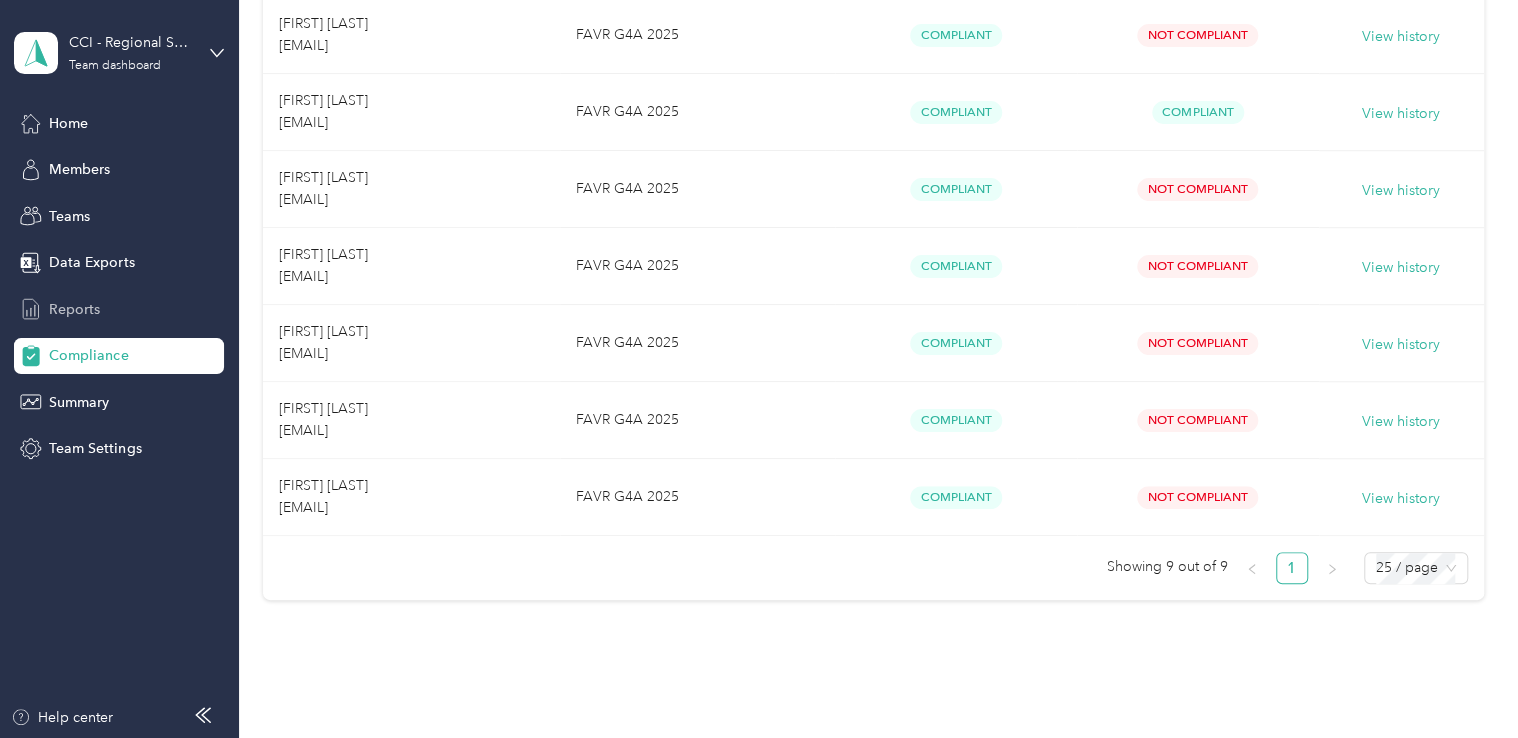 click on "Reports" at bounding box center [74, 309] 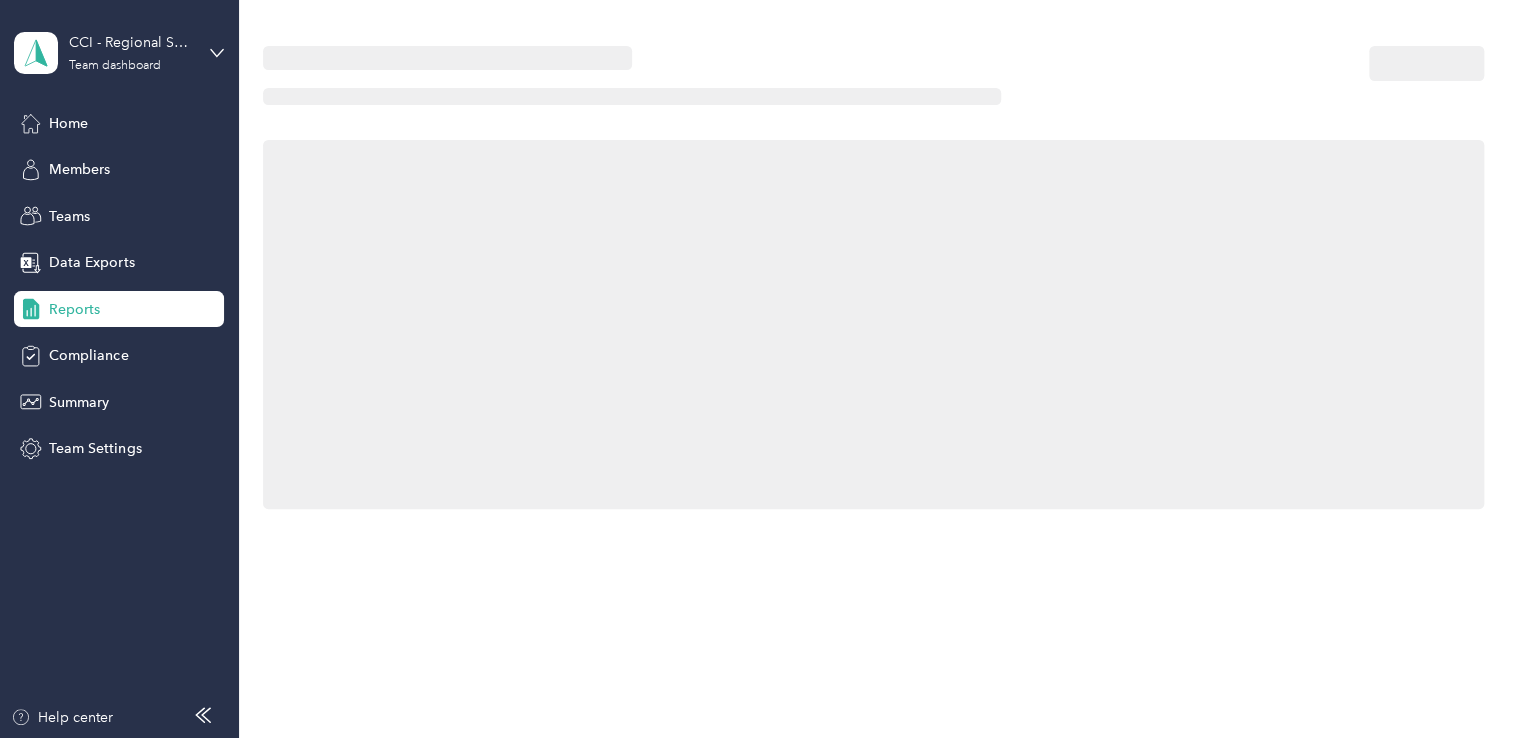 scroll, scrollTop: 0, scrollLeft: 0, axis: both 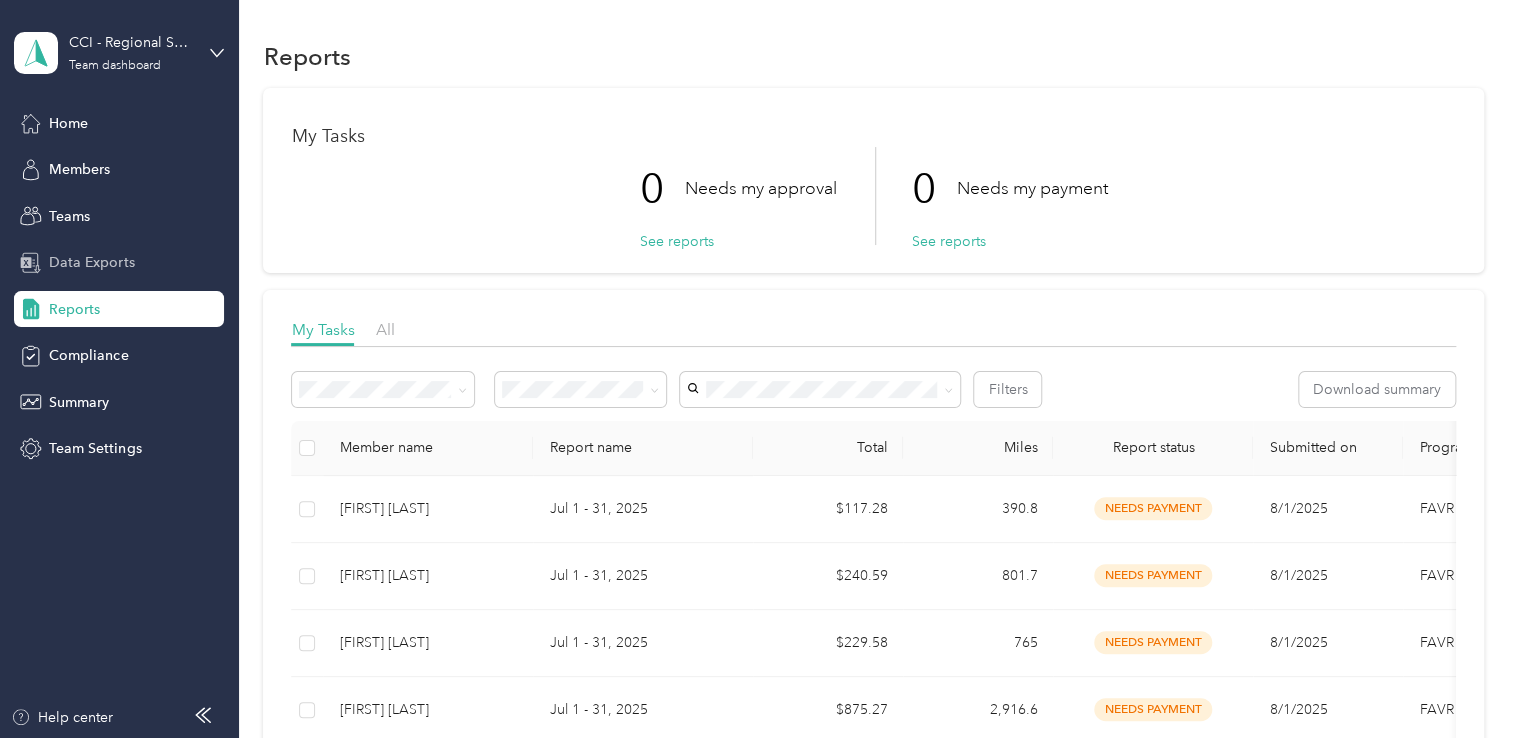 click on "Data Exports" at bounding box center (91, 262) 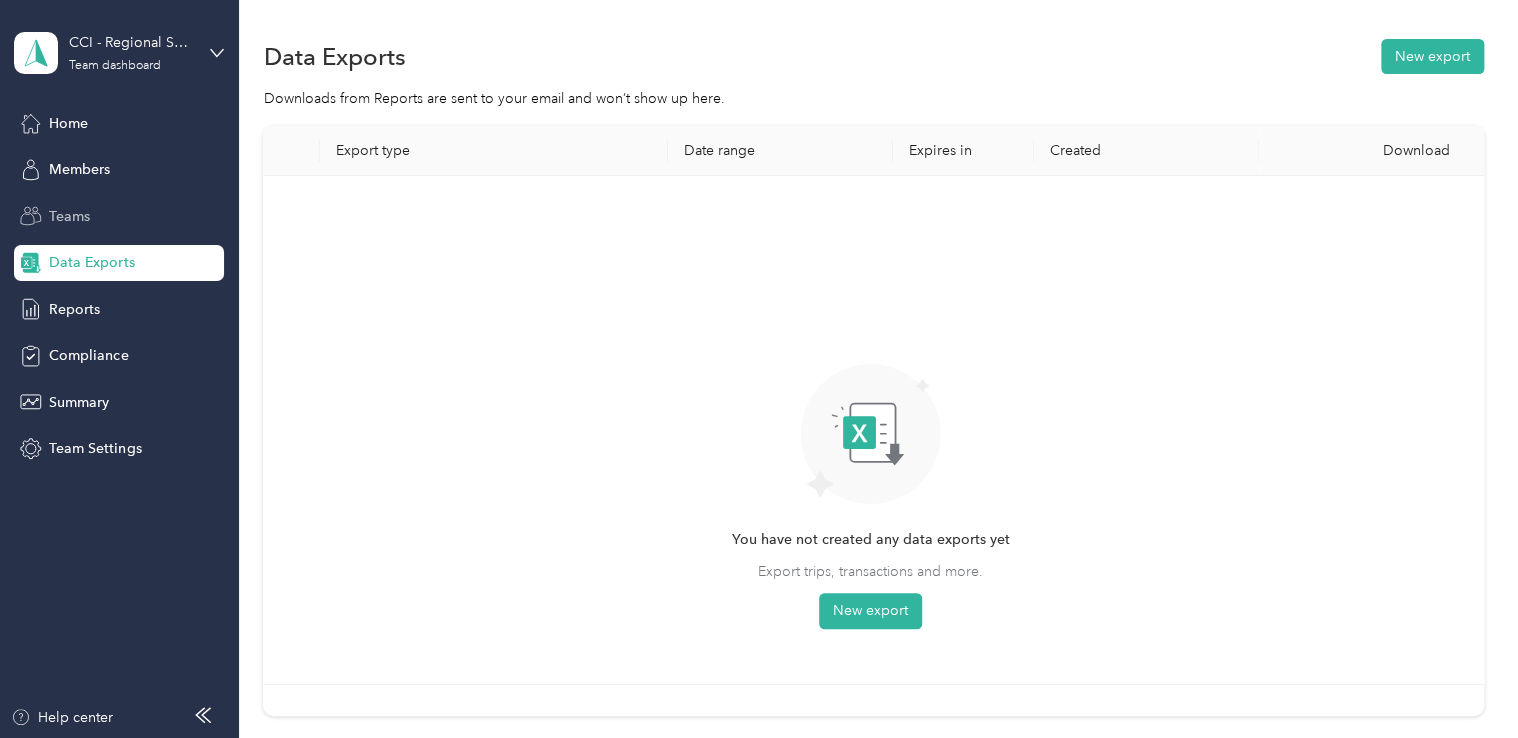 click on "Teams" at bounding box center [69, 216] 